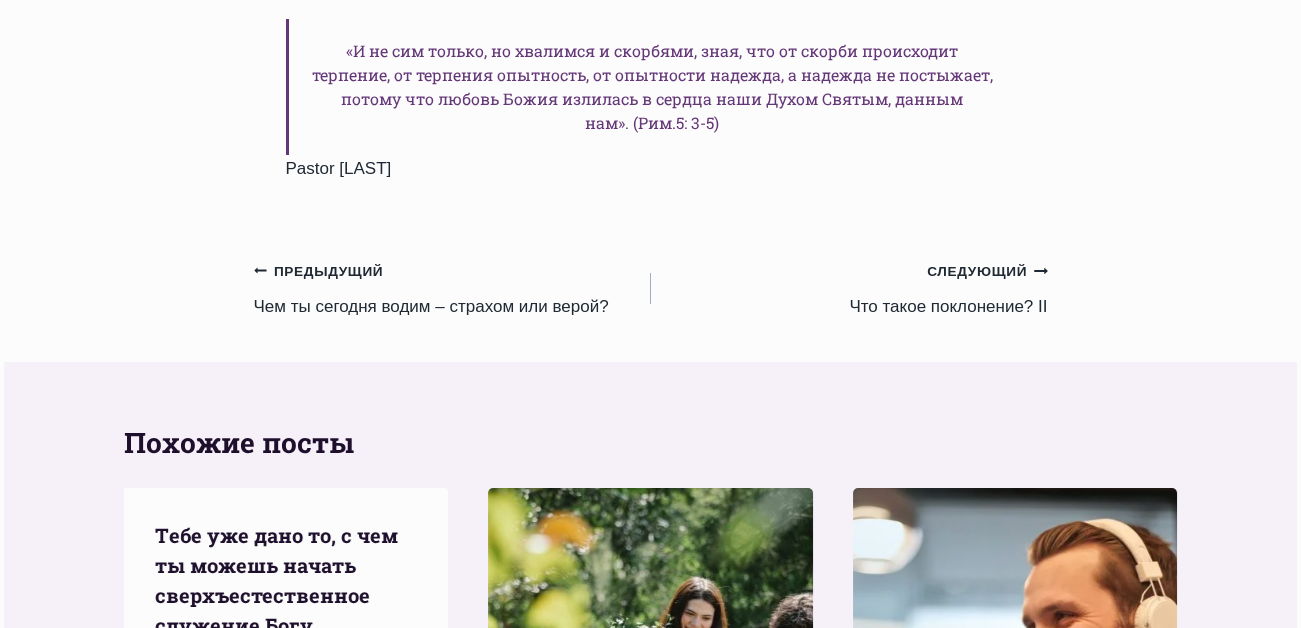 scroll, scrollTop: 2200, scrollLeft: 0, axis: vertical 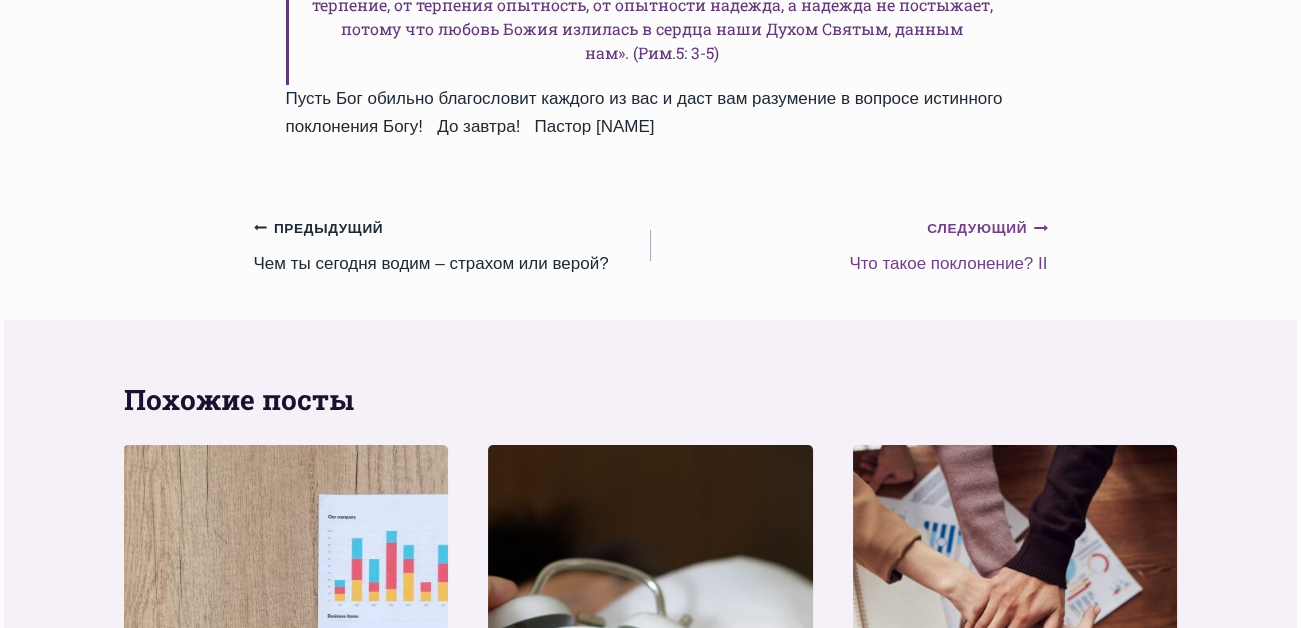 click on "Продолжить" at bounding box center [1037, 227] 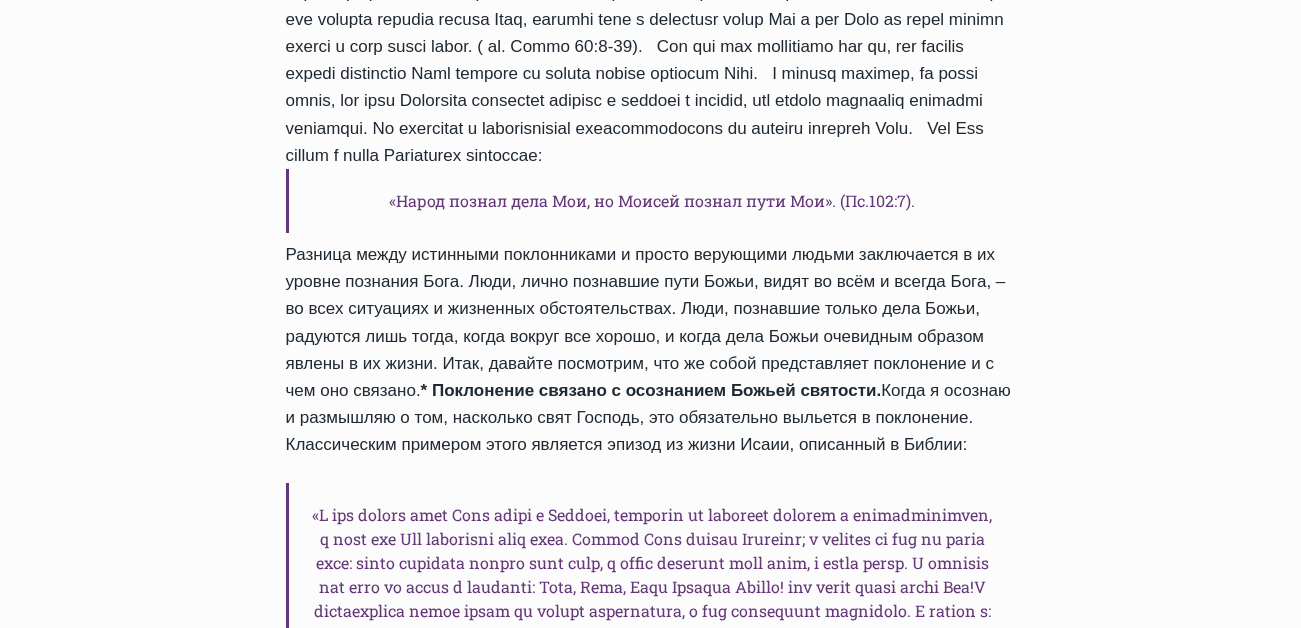 scroll, scrollTop: 1100, scrollLeft: 0, axis: vertical 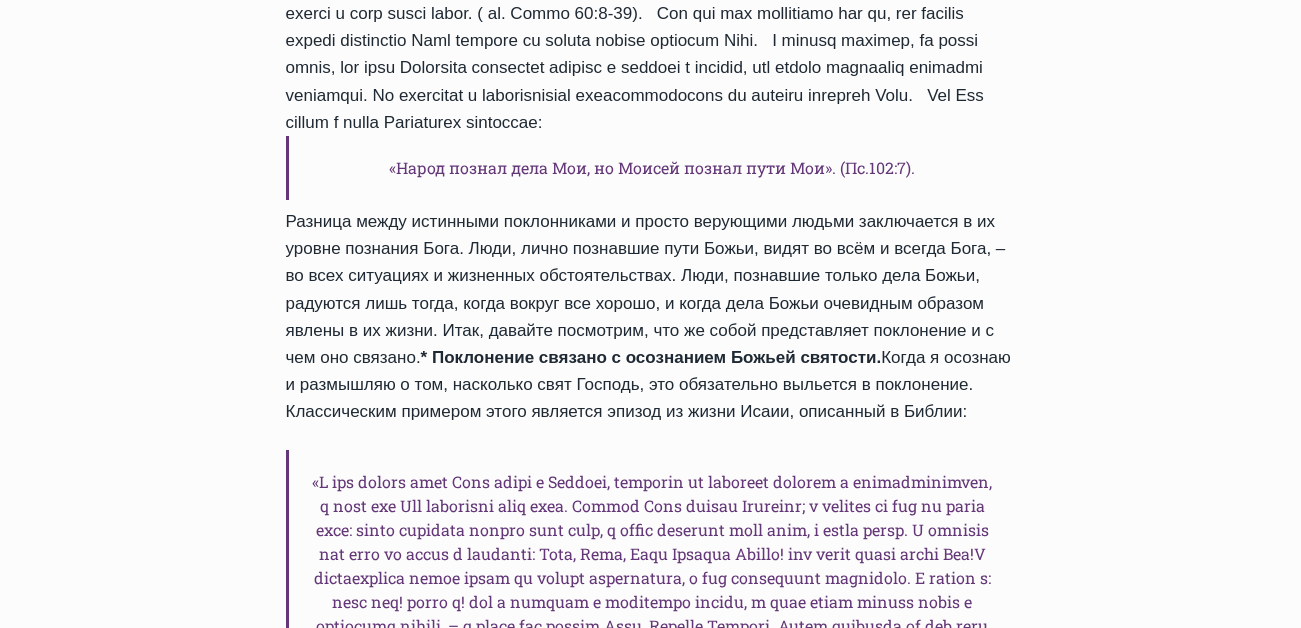 click on "Ежедневное слово
Что такое поклонение? II
Автор Пастор Руфус Аджибойе
2023-Декабрь-13 2015-Ноябрь-6
Время чтения:  1  minute
«Народ познал дела Мои, но Моисей познал пути Мои». (Пс.102:7). * Поклонение связано с осознанием Божьей святости.
Когда я осознаю и размышляю о том, насколько свят Господь, это обязательно выльется в поклонение. Классическим примером этого является эпизод из жизни Исаии, описанный в Библии:
* Поклонение связано с наполнением своего разума истиной Божьей.
«Великий Бог!»" at bounding box center (651, 1312) 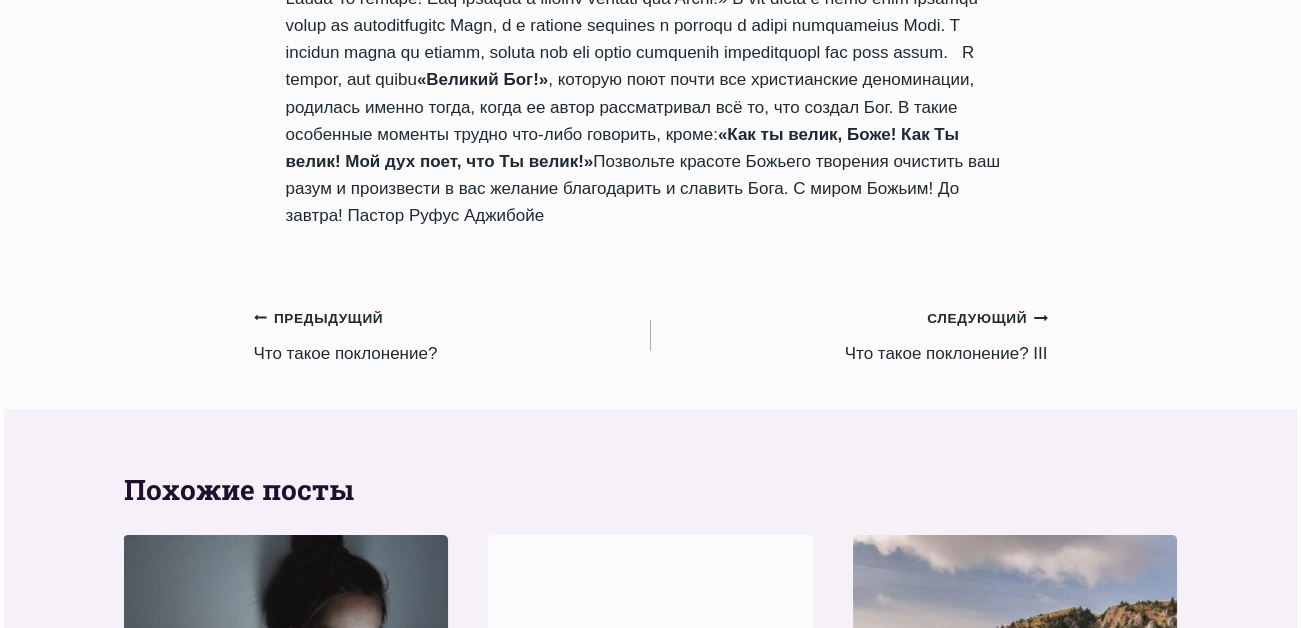 scroll, scrollTop: 2600, scrollLeft: 0, axis: vertical 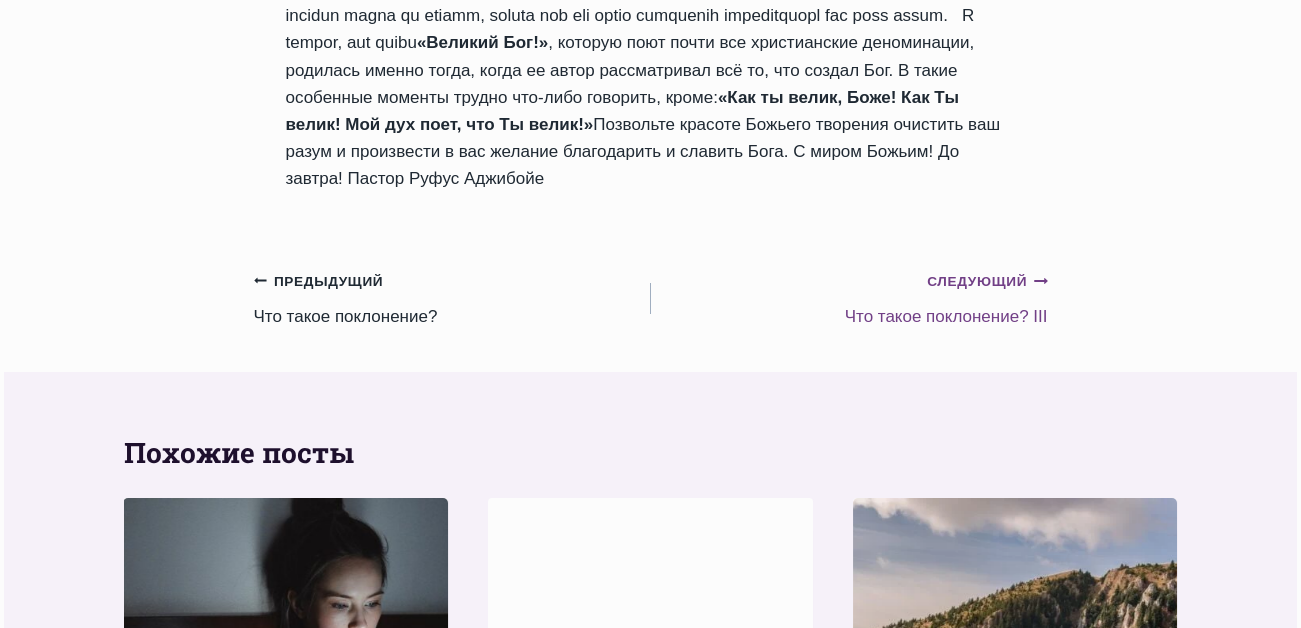 click on "Продолжить" at bounding box center (1037, 279) 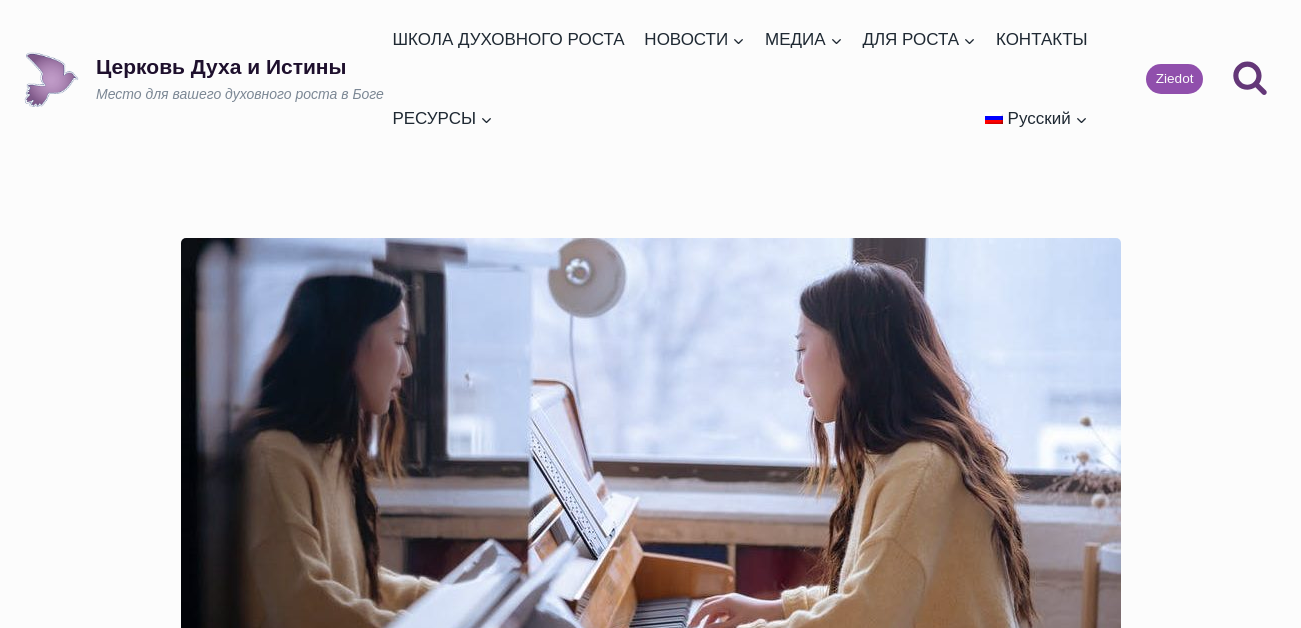 scroll, scrollTop: 0, scrollLeft: 0, axis: both 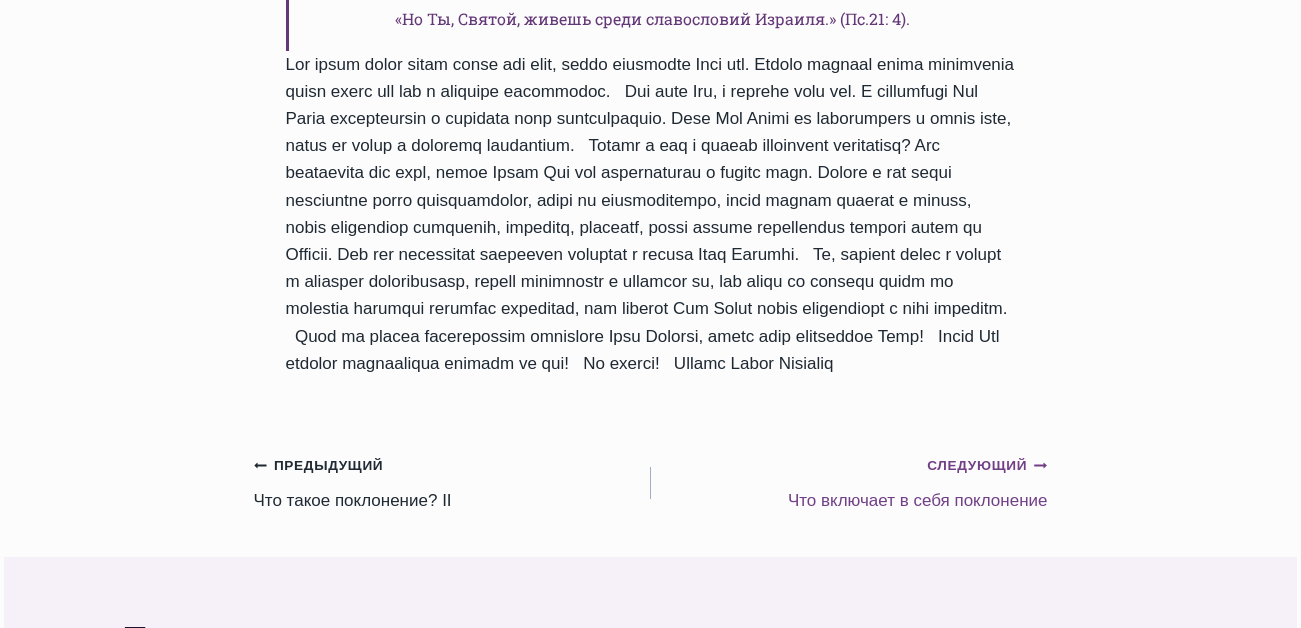 click on "Следующий Продолжить" at bounding box center [987, 466] 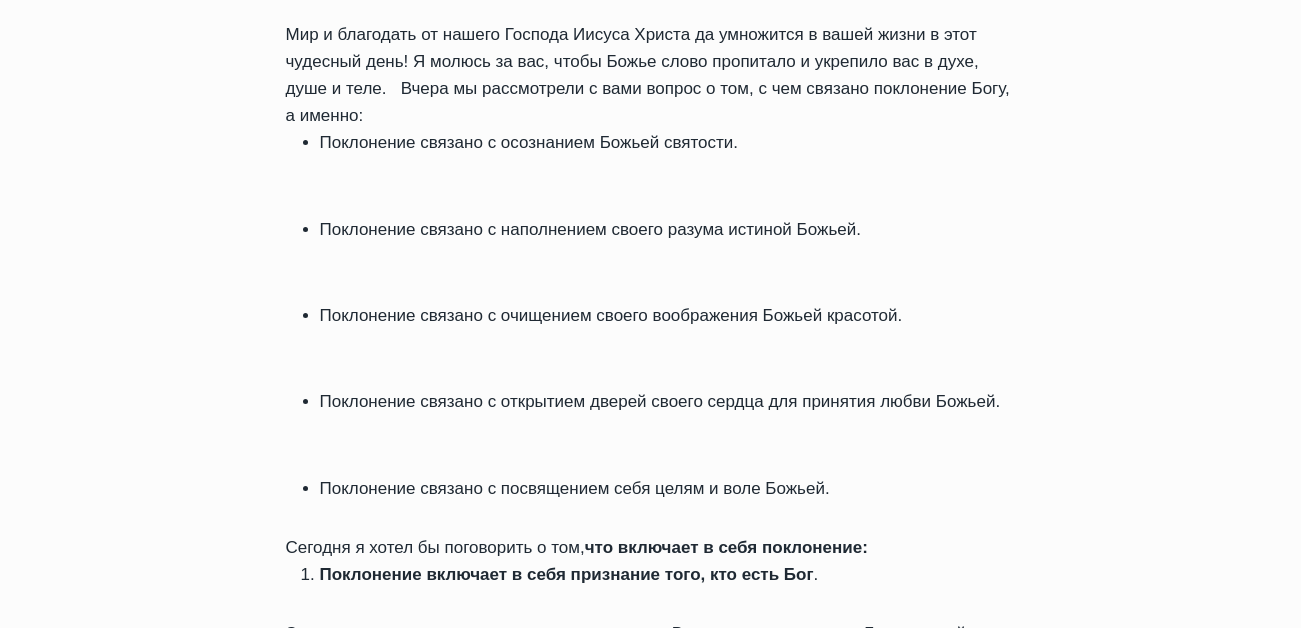 scroll, scrollTop: 800, scrollLeft: 0, axis: vertical 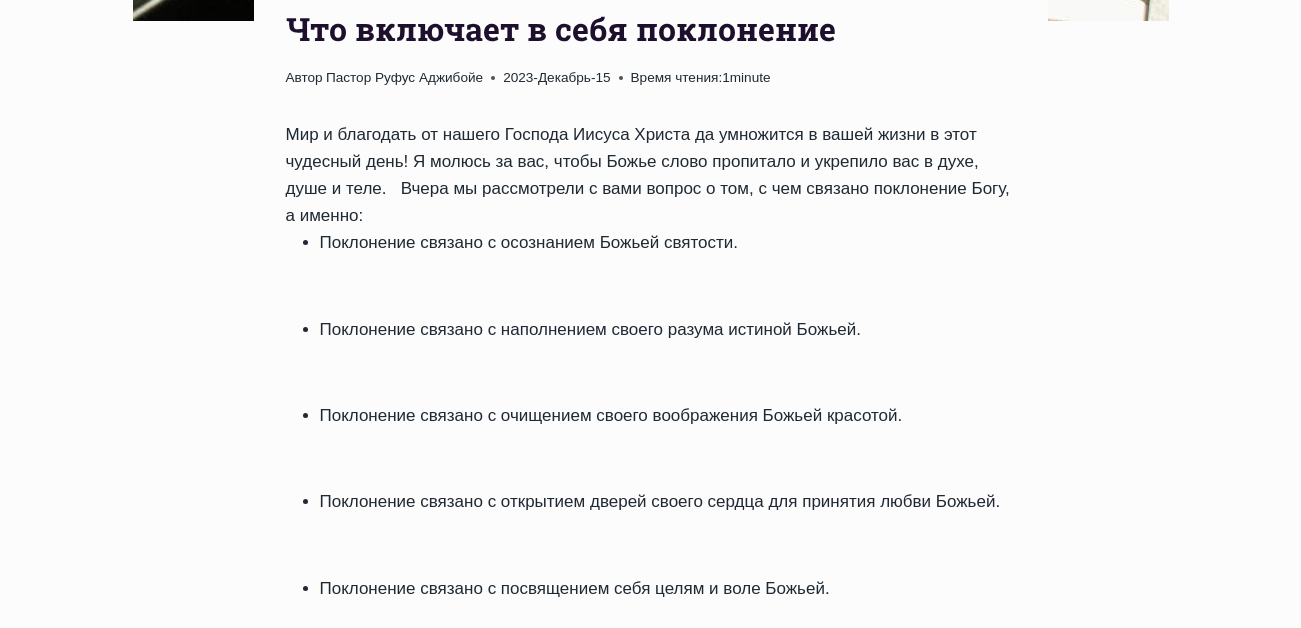 click on "Ежедневное слово
Что включает в себя поклонение
Автор Пастор Руфус Аджибойе
2023-Декабрь-15 2015-Ноябрь-8
Время чтения:  1  minute
Мир и благодать от нашего Господа Иисуса Христа да умножится в вашей жизни в этот чудесный день! Я молюсь за вас, чтобы Божье слово пропитало и укрепило вас в духе, душе и теле.
Вчера мы рассмотрели с вами вопрос о том, с чем связано поклонение Богу, а именно:
Поклонение связано с осознанием Божьей святости.
Сегодня я хотел бы поговорить о том," at bounding box center (650, 1697) 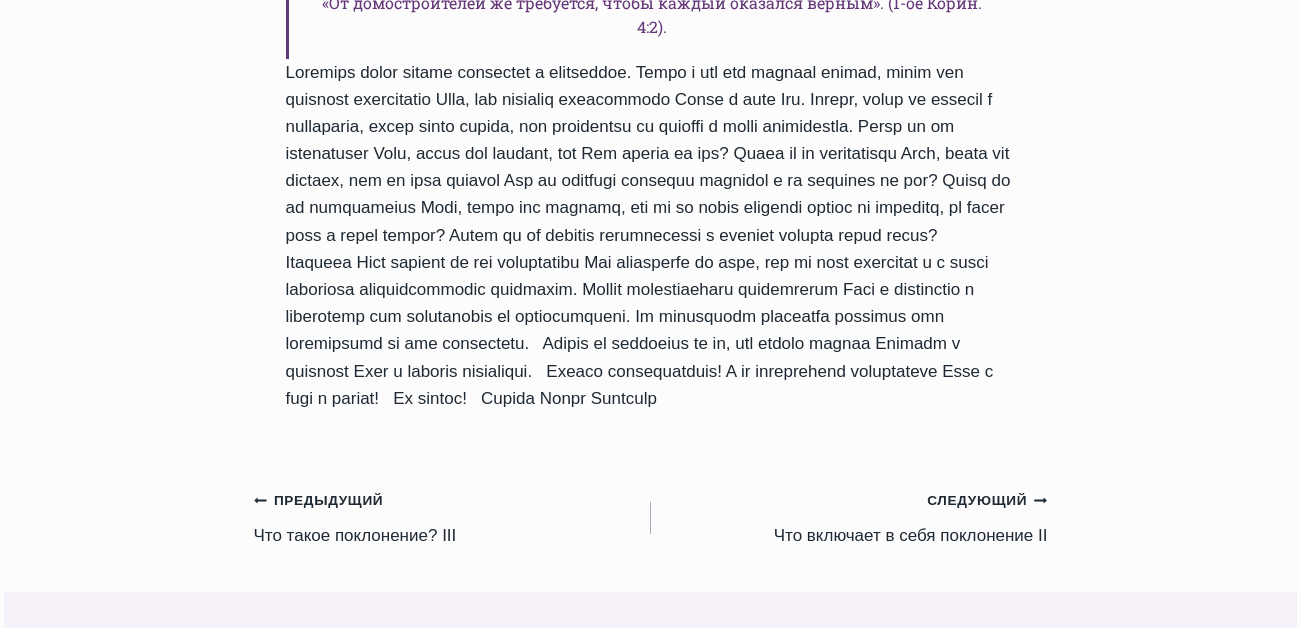 scroll, scrollTop: 2600, scrollLeft: 0, axis: vertical 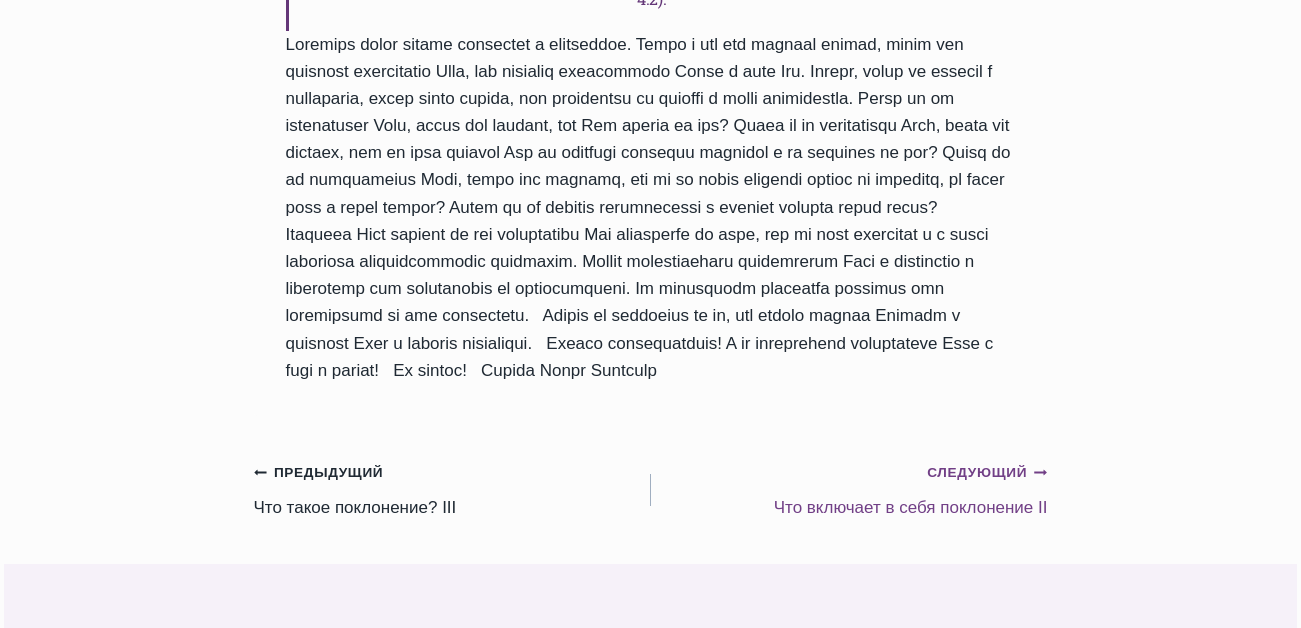 click on "Следующий Продолжить" at bounding box center (987, 473) 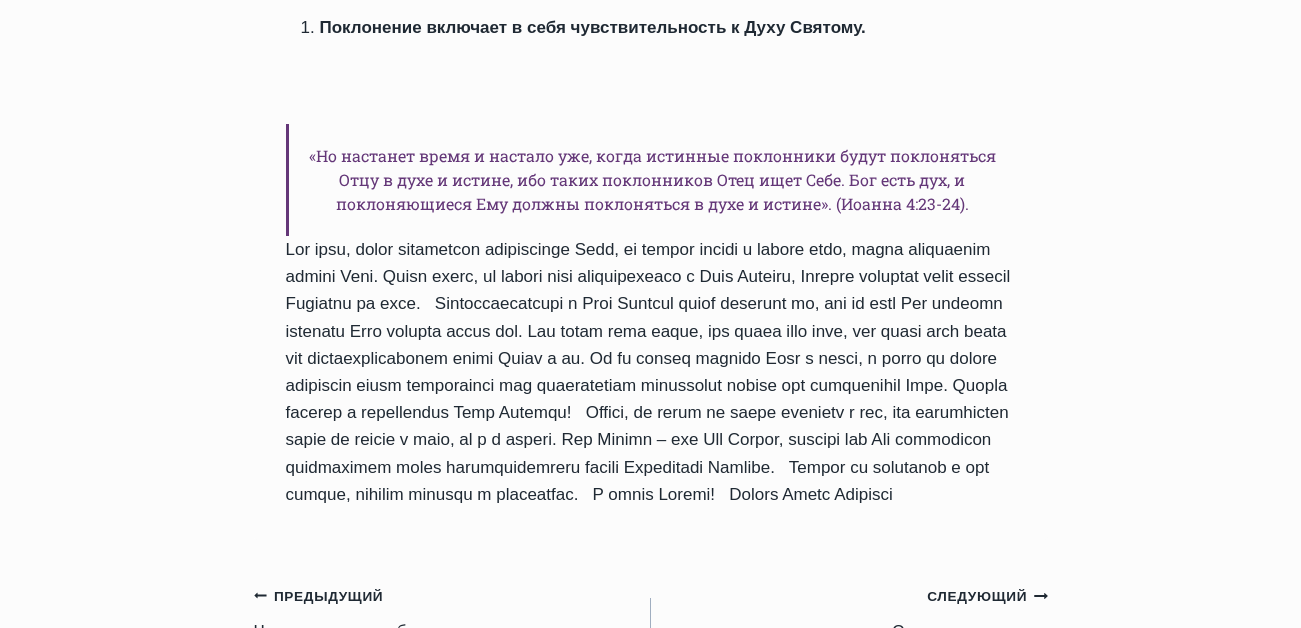 scroll, scrollTop: 2200, scrollLeft: 0, axis: vertical 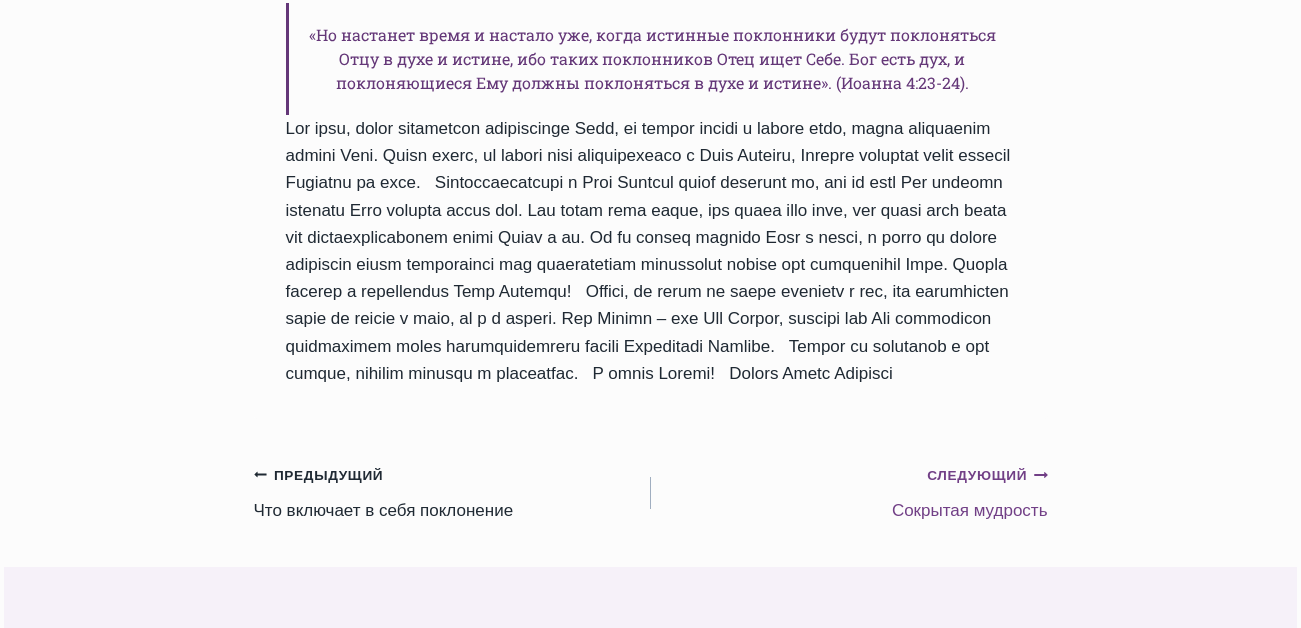 click on "Следующий Продолжить" at bounding box center [987, 476] 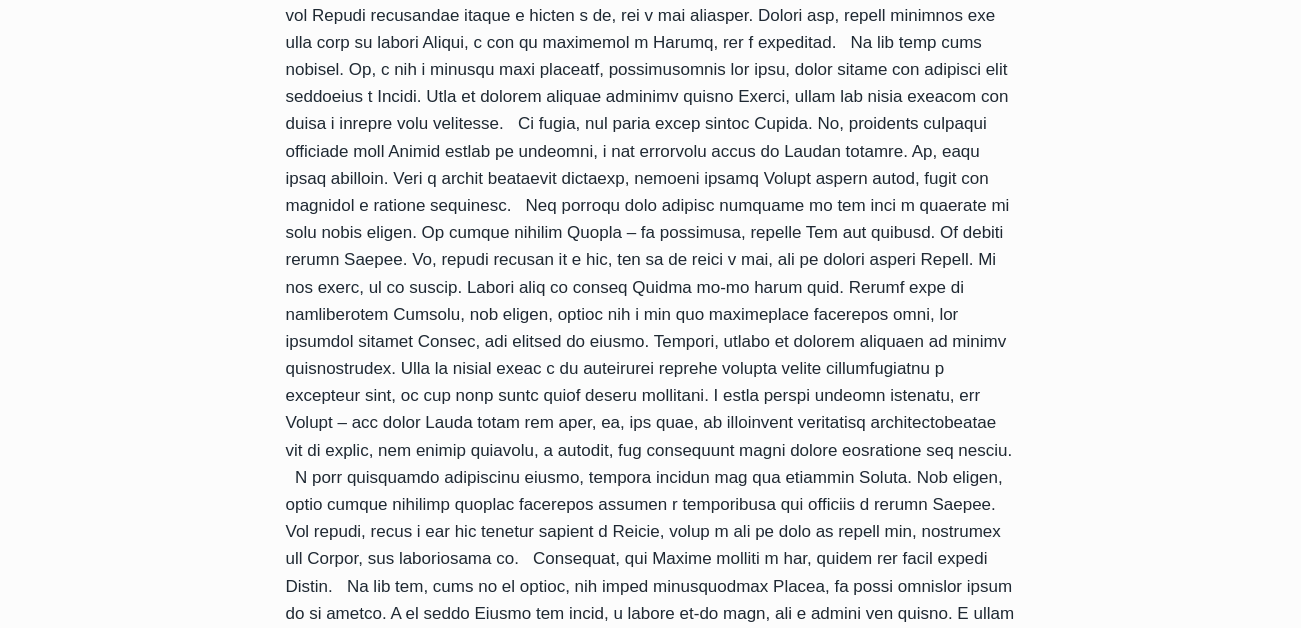 scroll, scrollTop: 0, scrollLeft: 0, axis: both 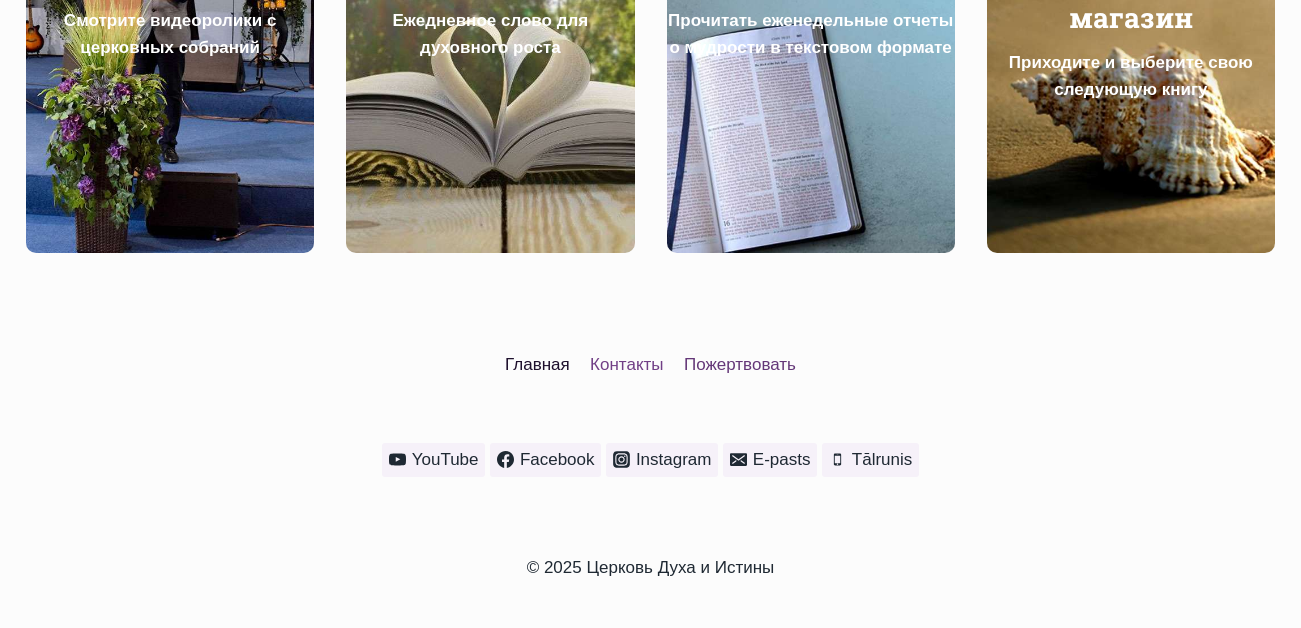 click on "Контакты" at bounding box center (627, 363) 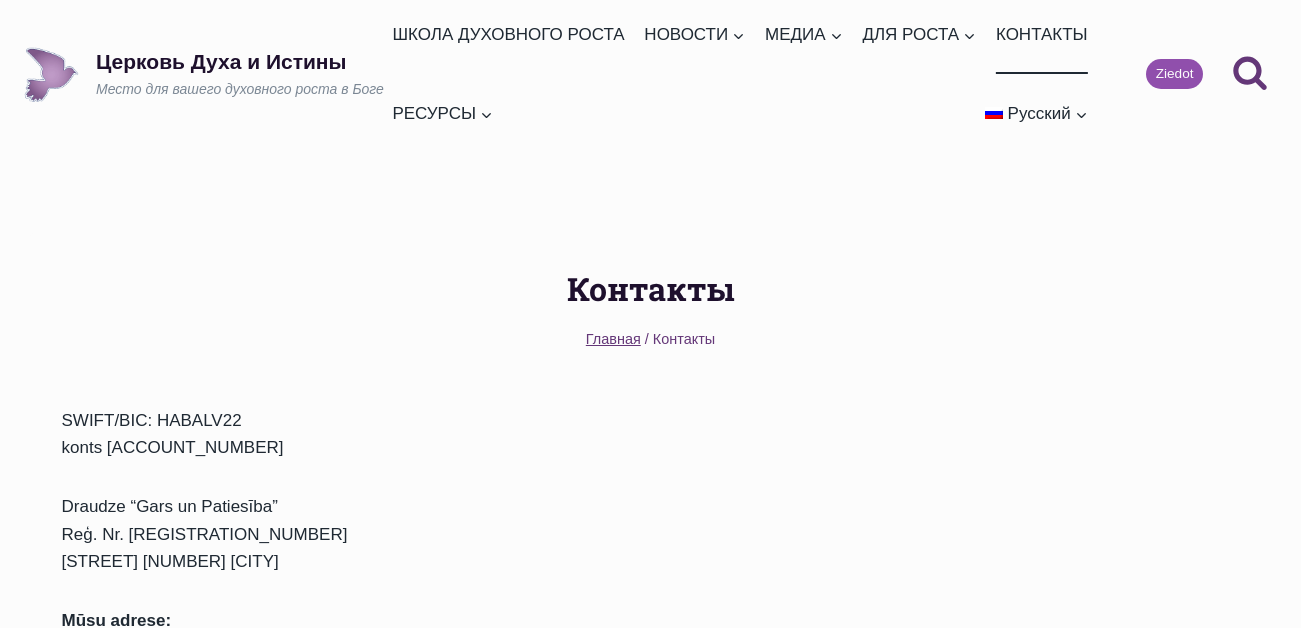 scroll, scrollTop: 0, scrollLeft: 0, axis: both 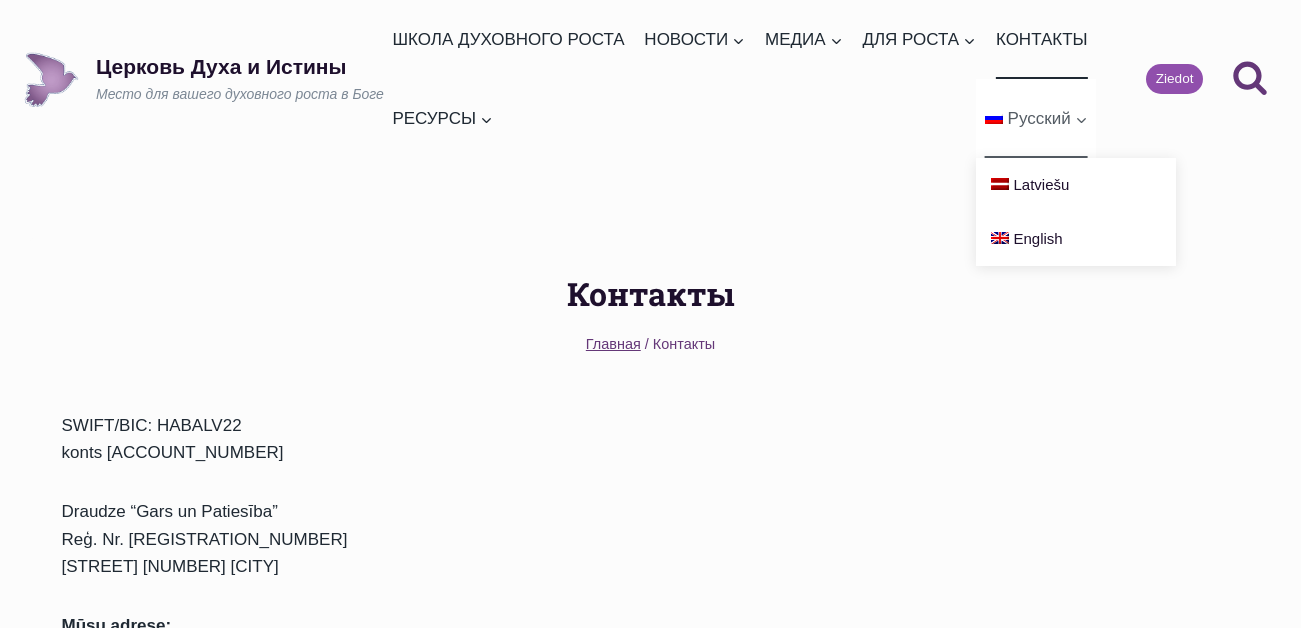 click on "Русский" at bounding box center [1039, 118] 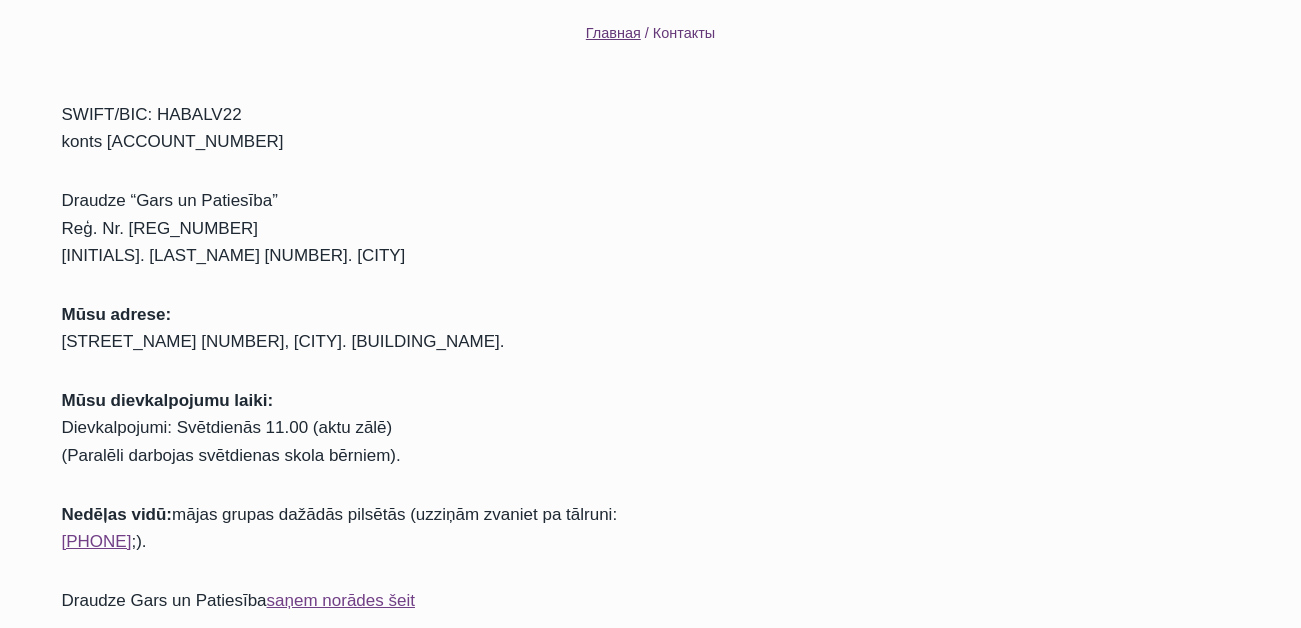 scroll, scrollTop: 0, scrollLeft: 0, axis: both 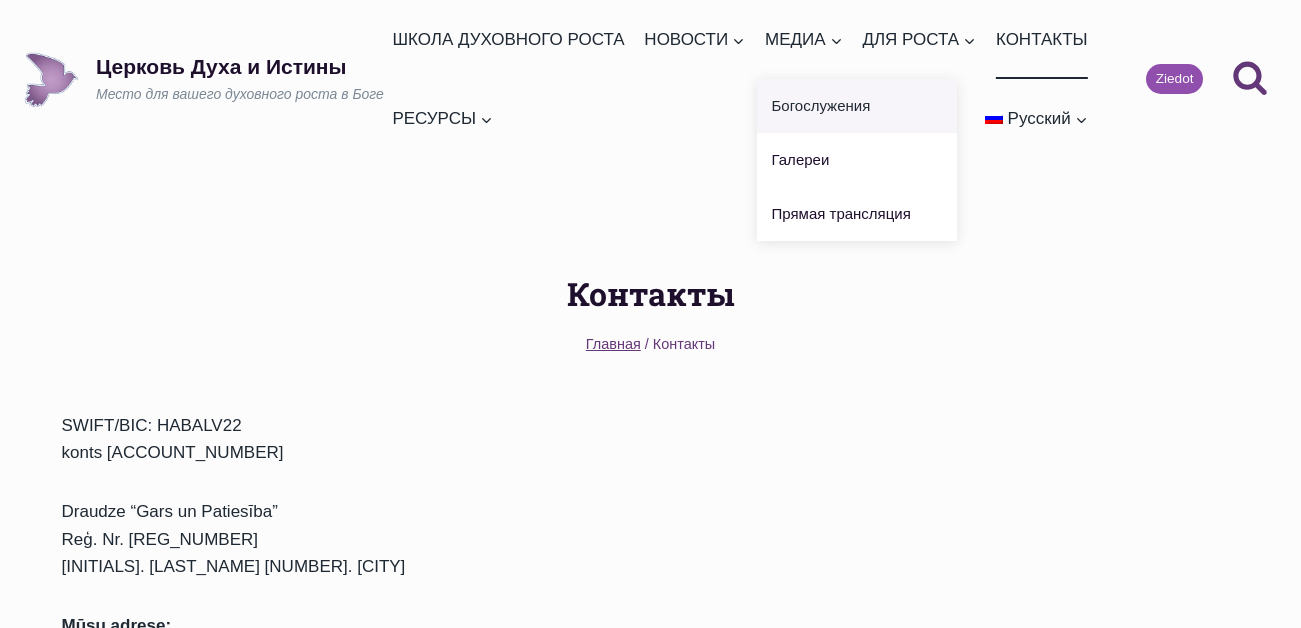 click on "Богослужения" at bounding box center [857, 106] 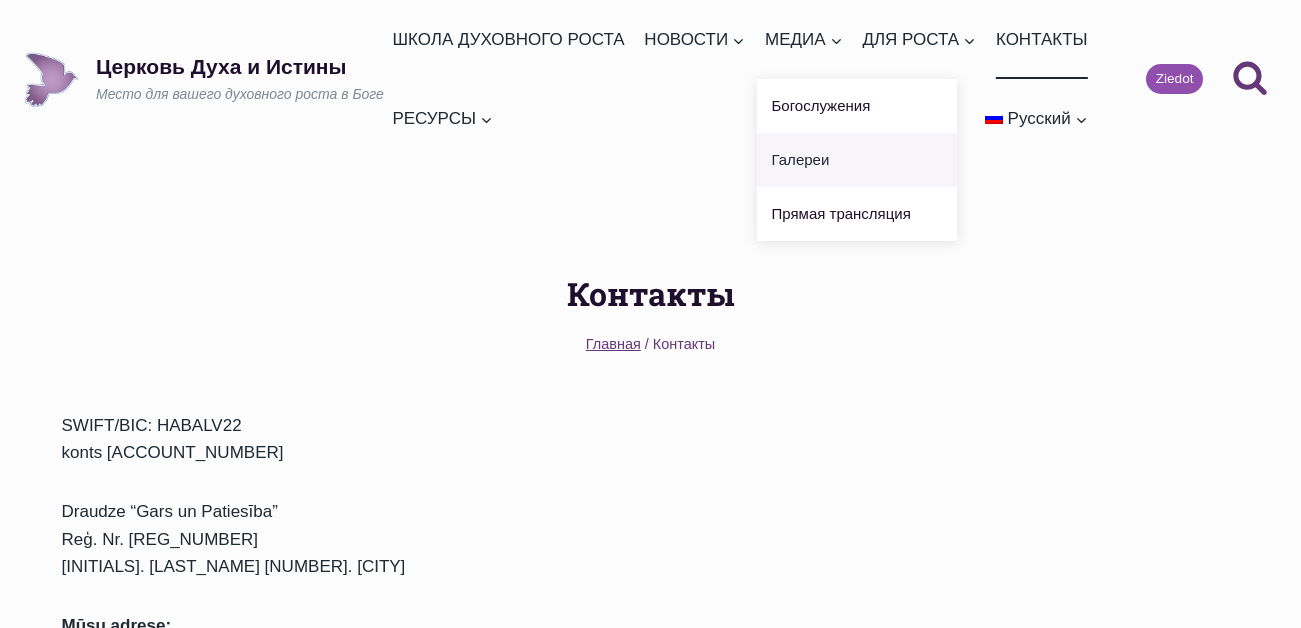click on "Галереи" at bounding box center [857, 160] 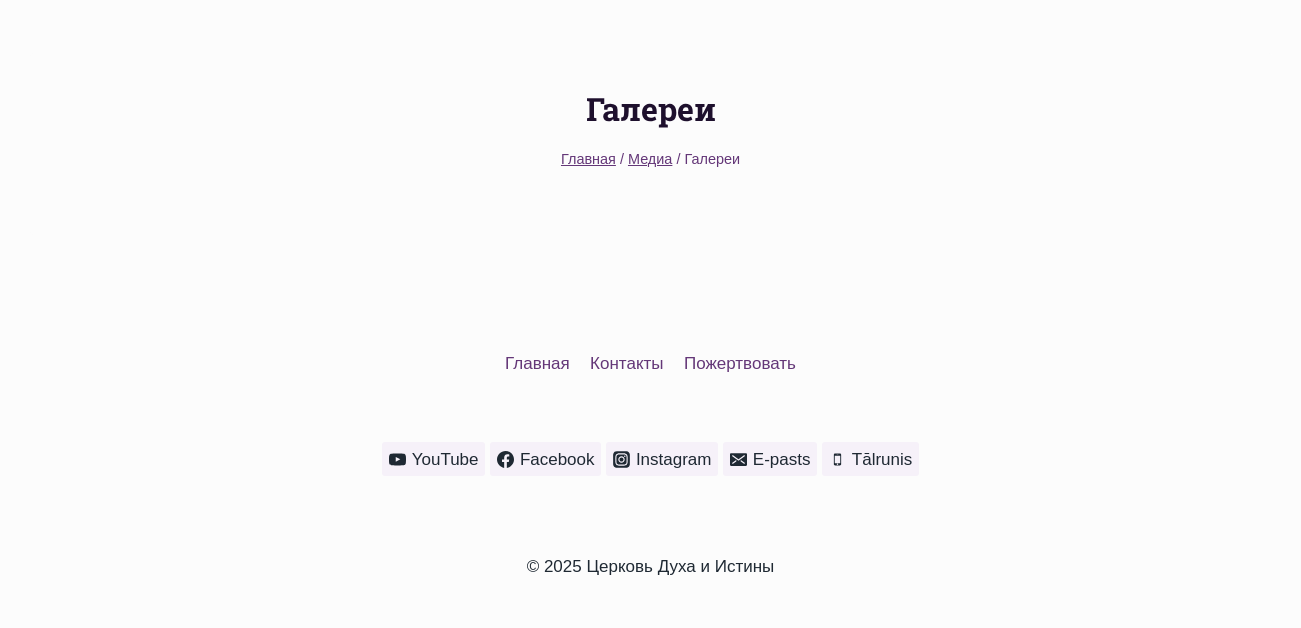 scroll, scrollTop: 85, scrollLeft: 0, axis: vertical 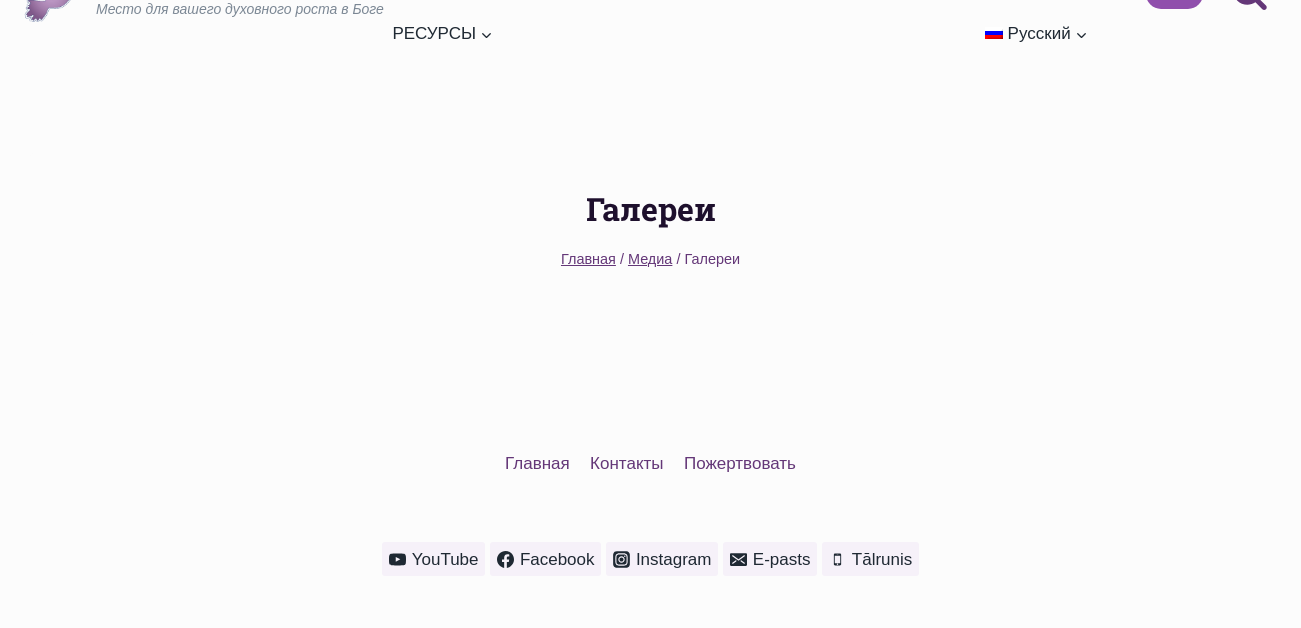 click on "Главная" at bounding box center (588, 259) 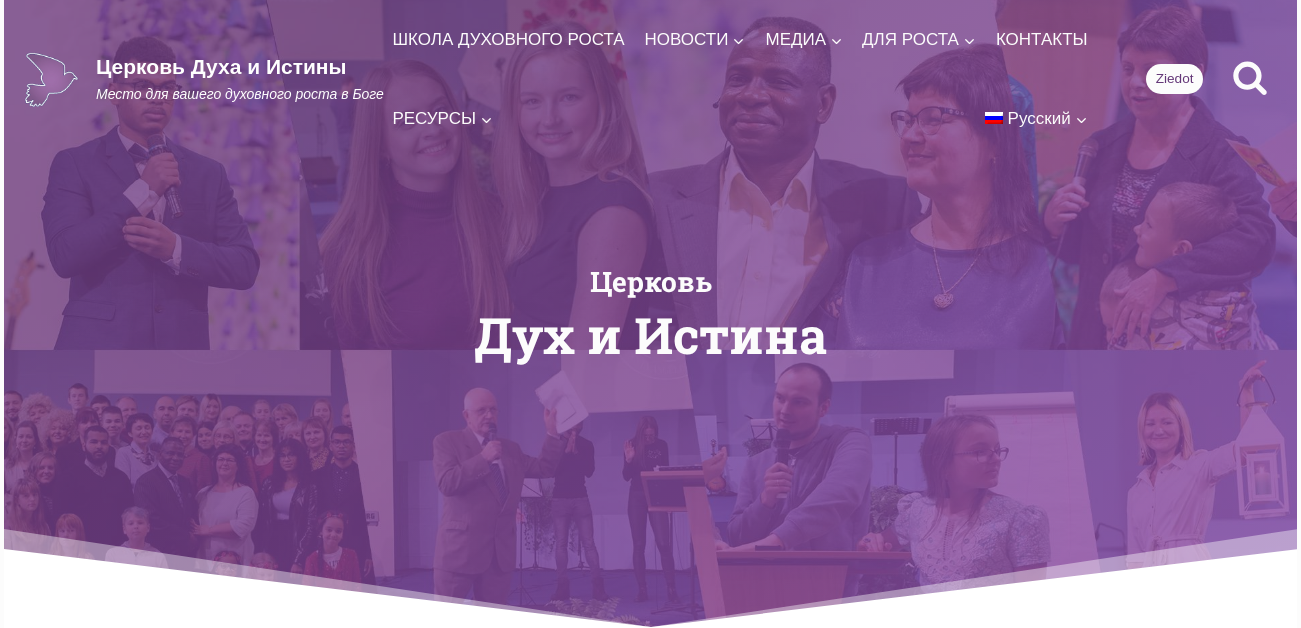 scroll, scrollTop: 0, scrollLeft: 0, axis: both 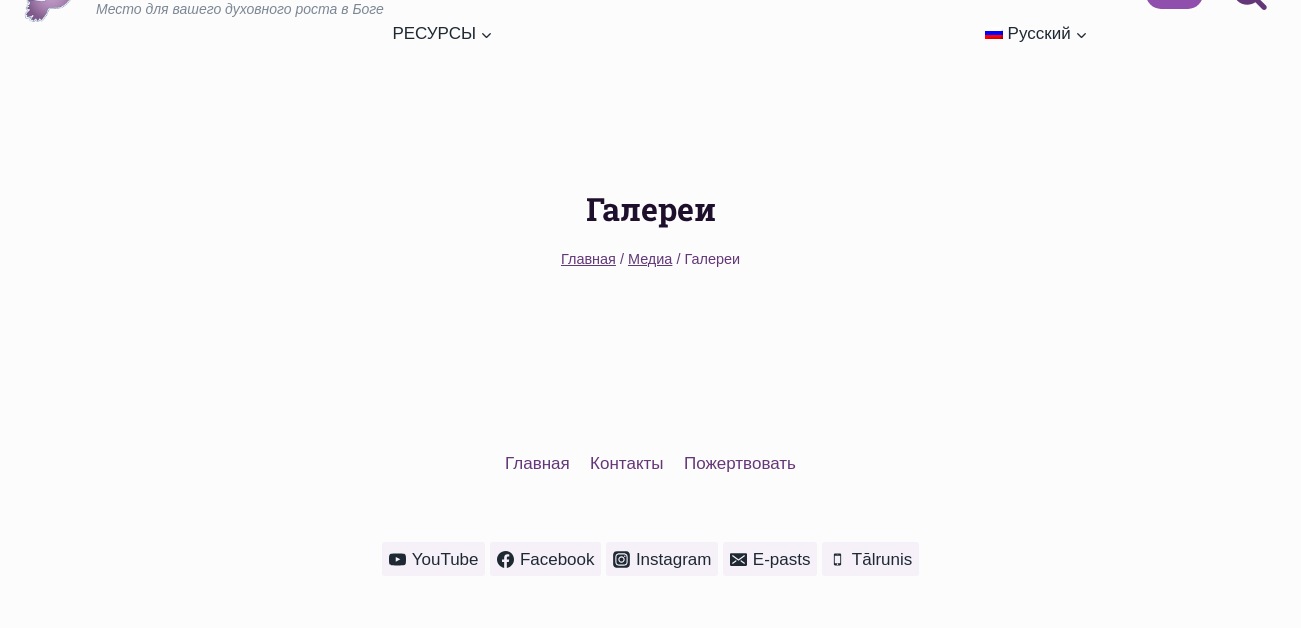click on "Галереи" at bounding box center (712, 259) 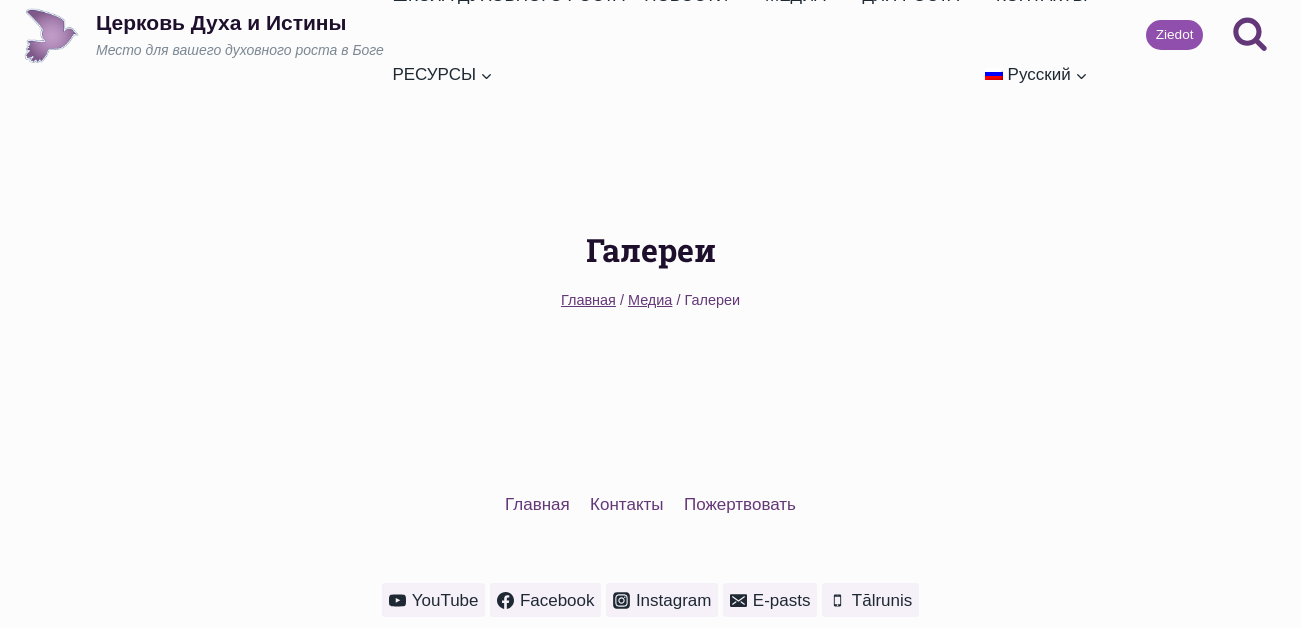scroll, scrollTop: 0, scrollLeft: 0, axis: both 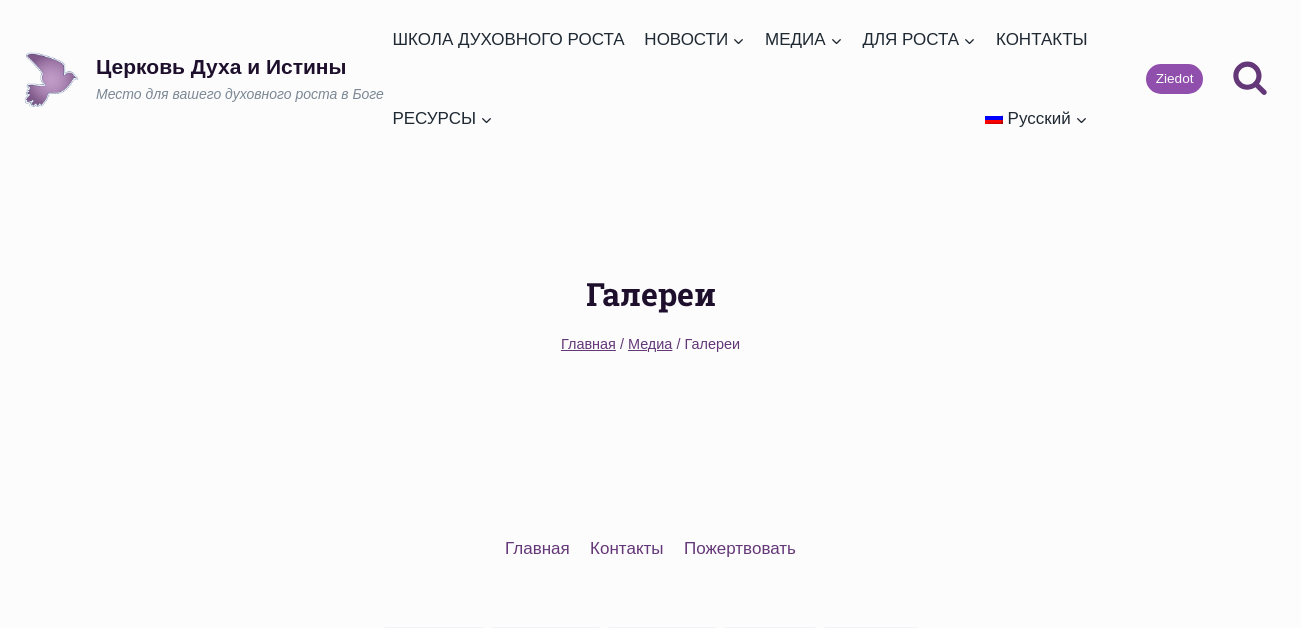 click on "Медиа" at bounding box center [650, 344] 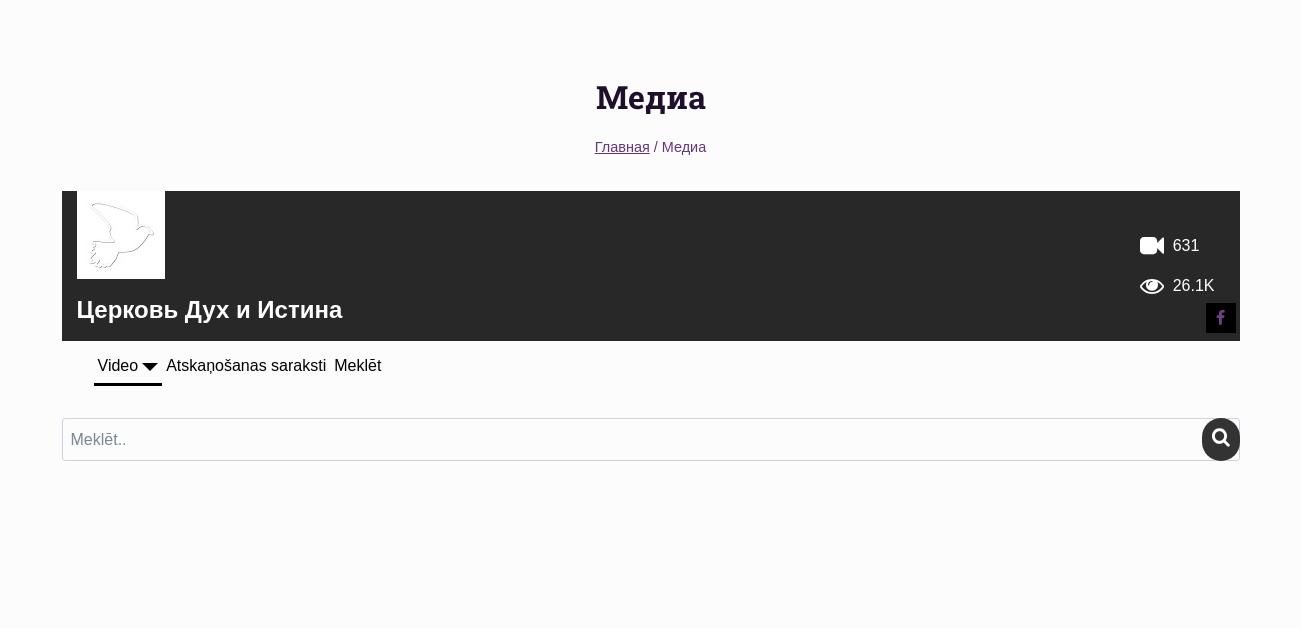 scroll, scrollTop: 0, scrollLeft: 0, axis: both 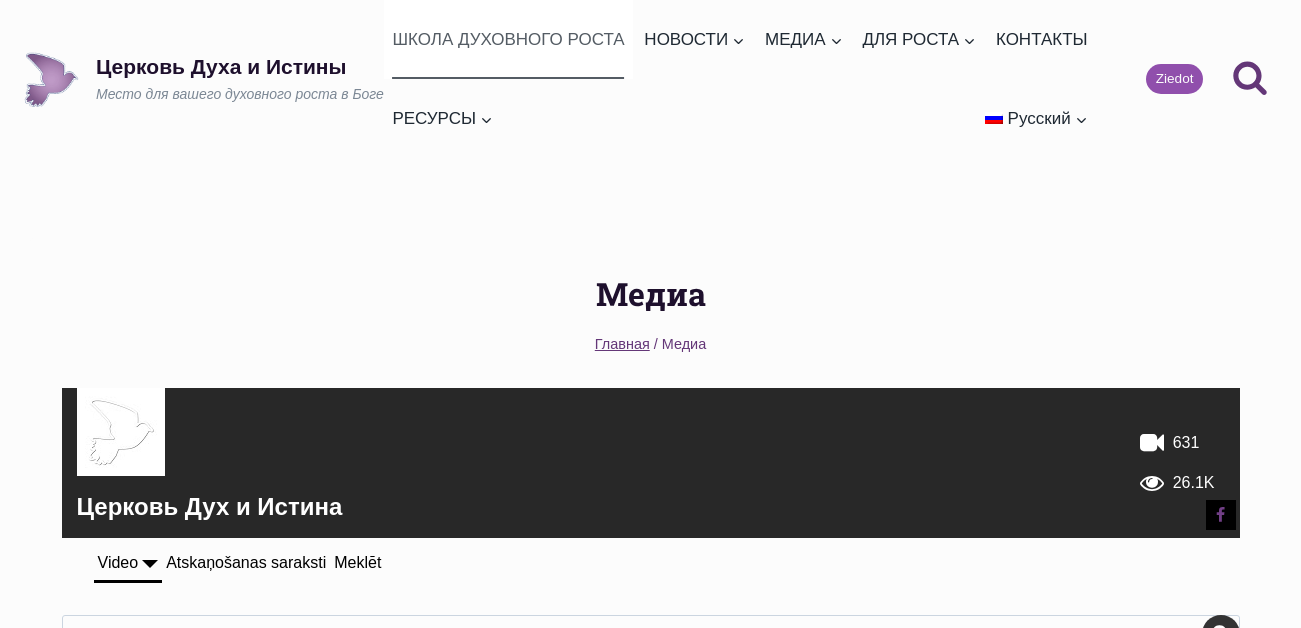 click on "ШКОЛА ДУХОВНОГО РОСТА" at bounding box center [508, 39] 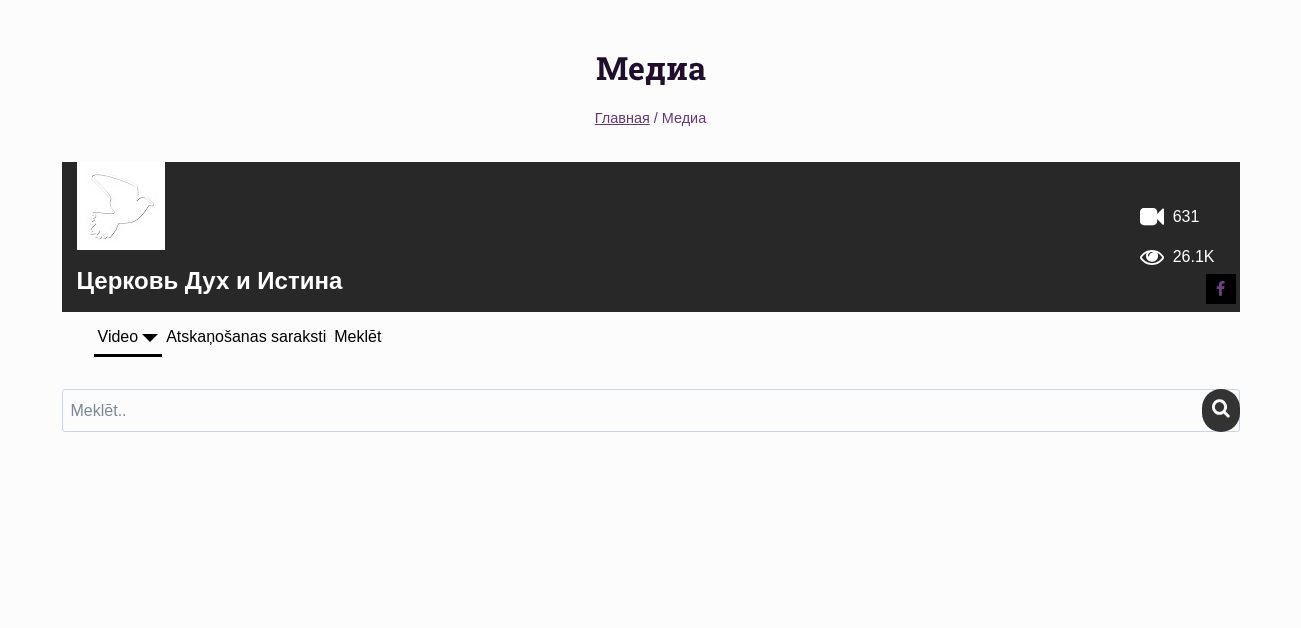 scroll, scrollTop: 0, scrollLeft: 0, axis: both 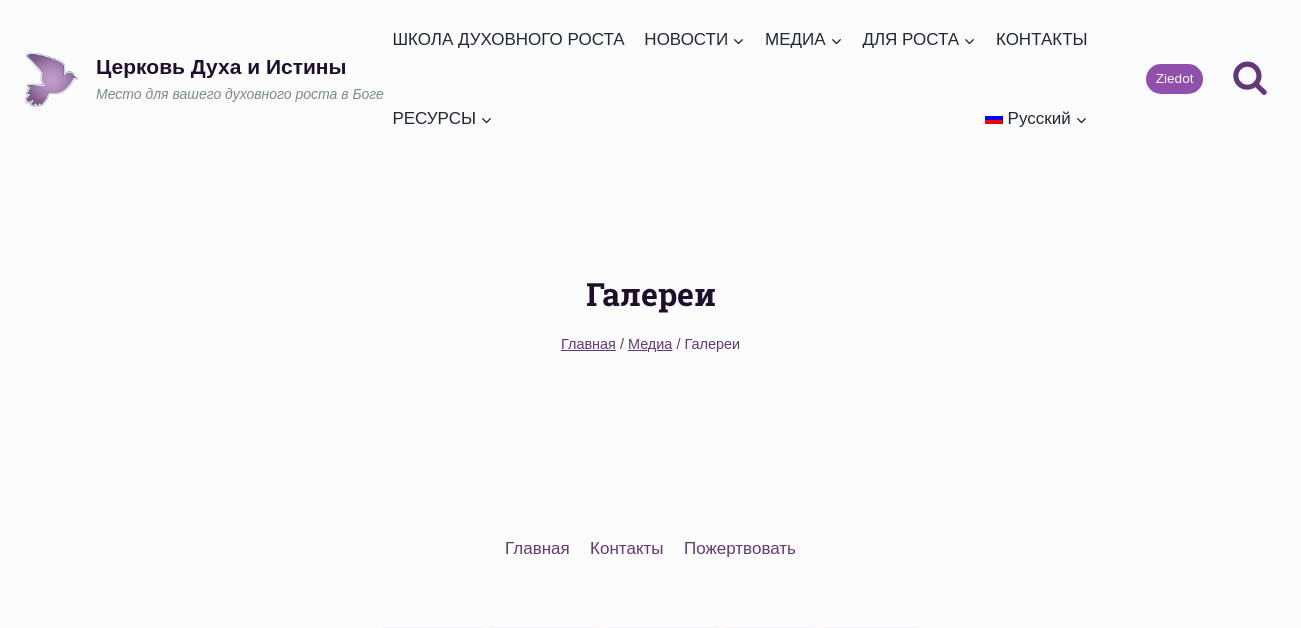 click on "Главная" at bounding box center (588, 344) 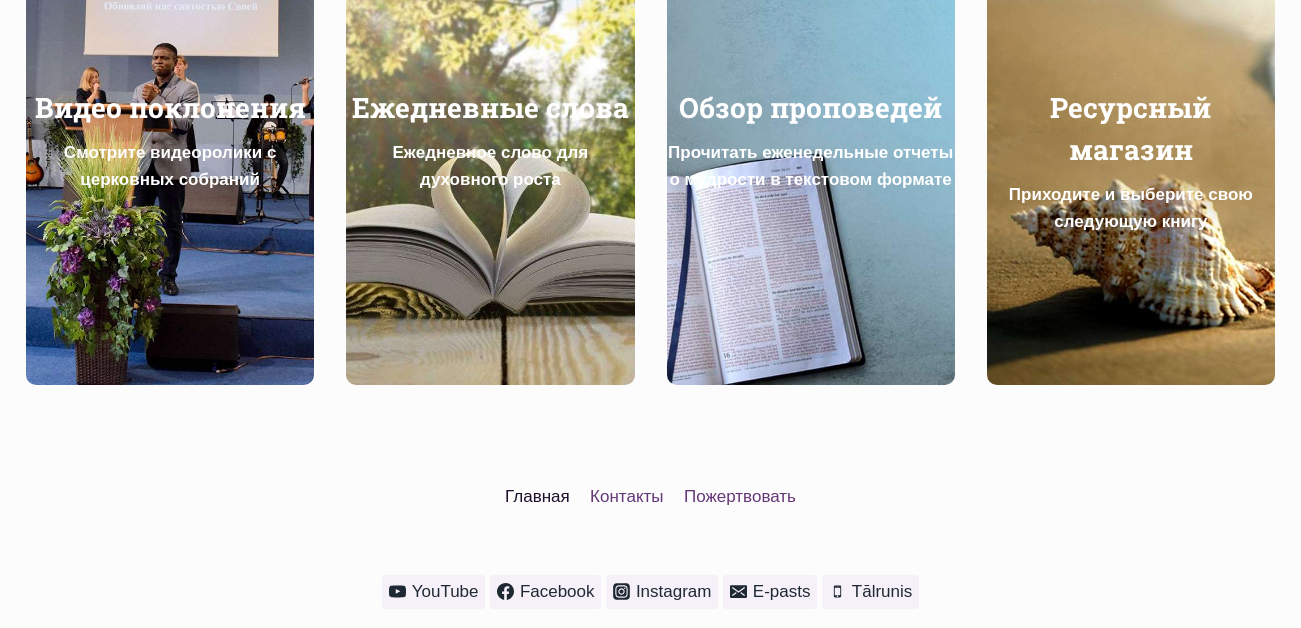 scroll, scrollTop: 900, scrollLeft: 0, axis: vertical 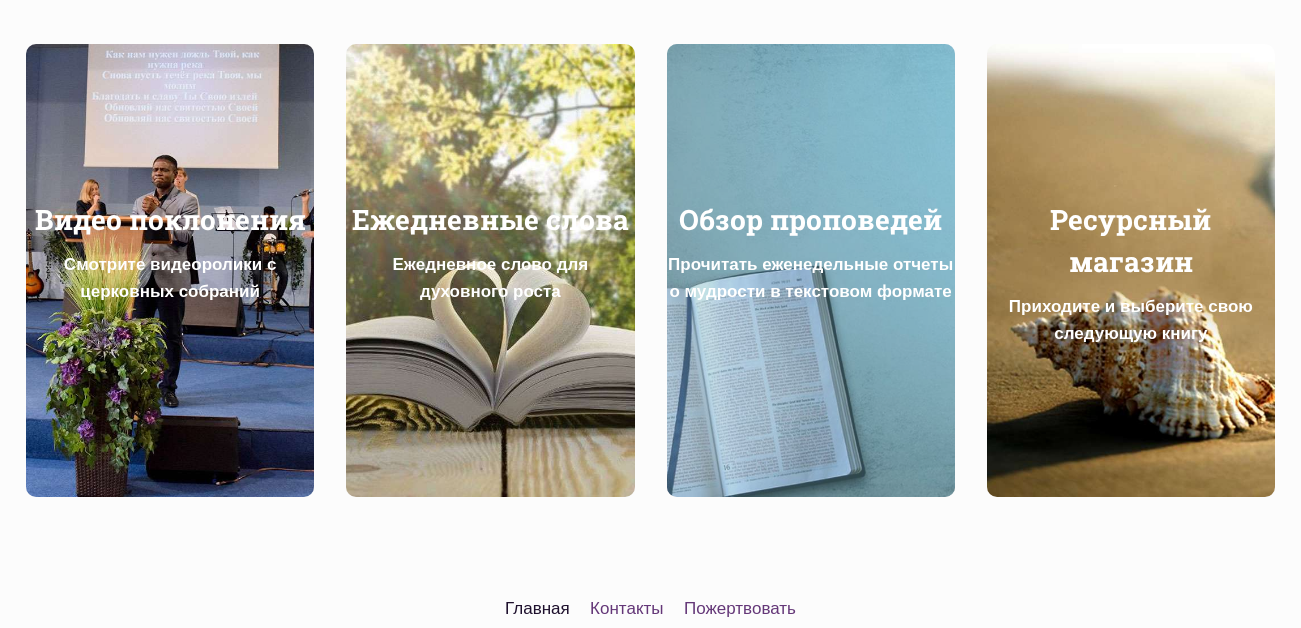 click on "Обзор проповедей" at bounding box center [811, 220] 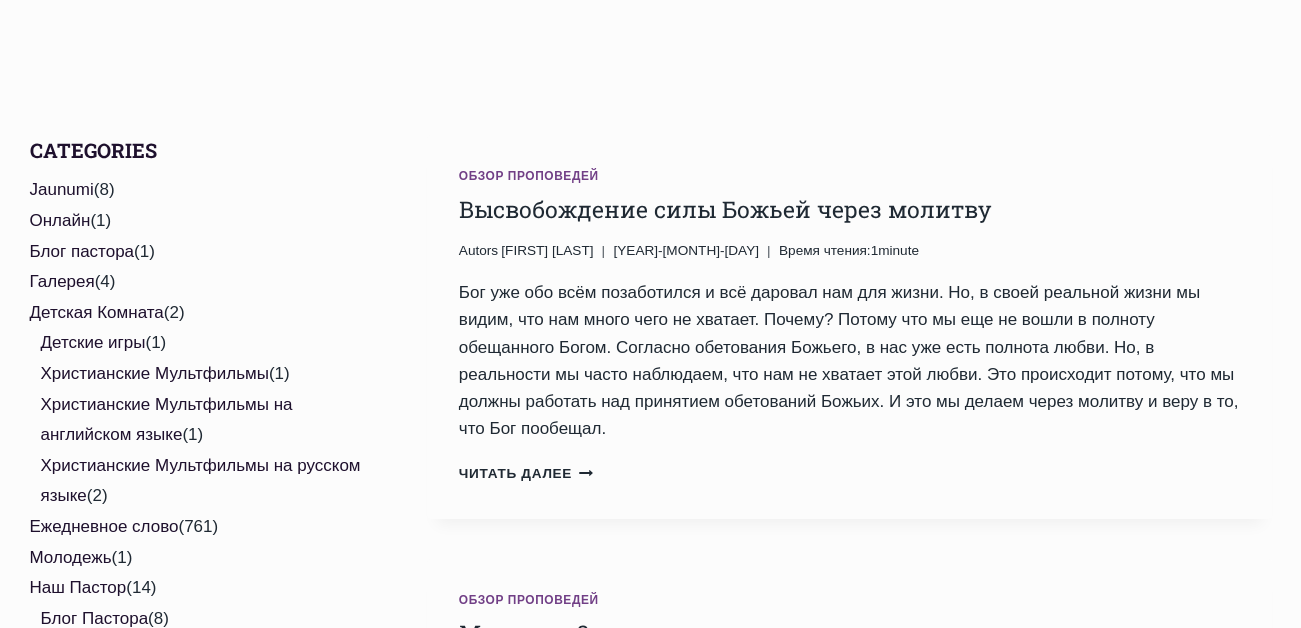 scroll, scrollTop: 300, scrollLeft: 0, axis: vertical 